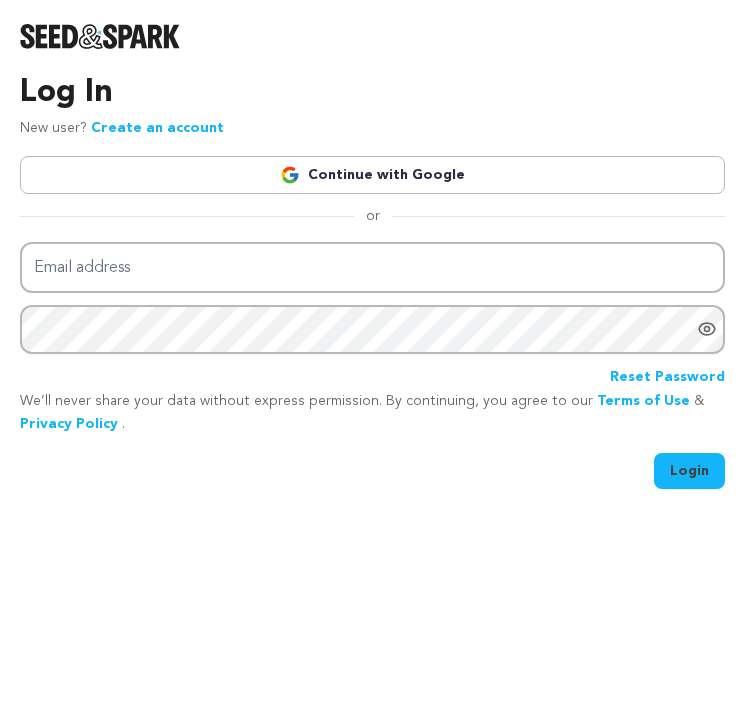 scroll, scrollTop: 0, scrollLeft: 0, axis: both 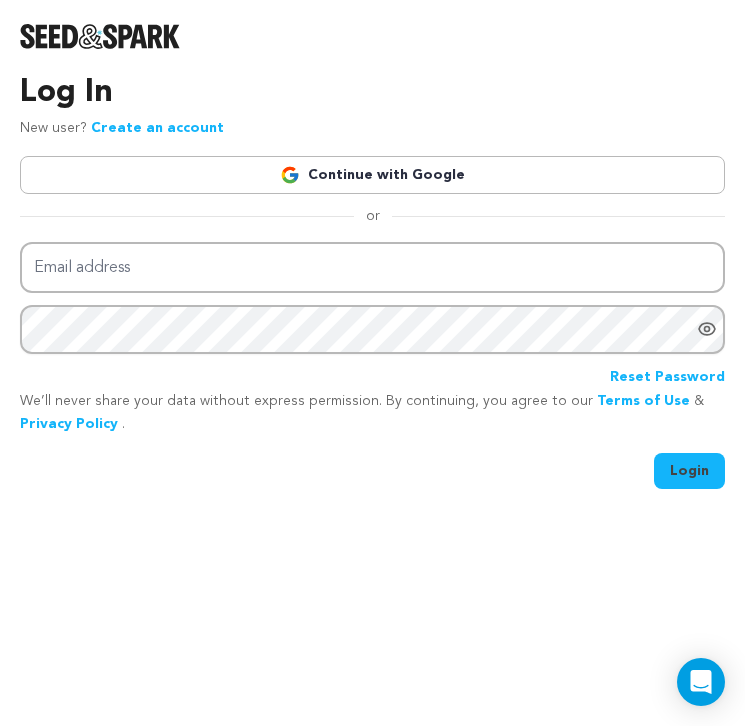 click on "Continue with Google" at bounding box center (372, 175) 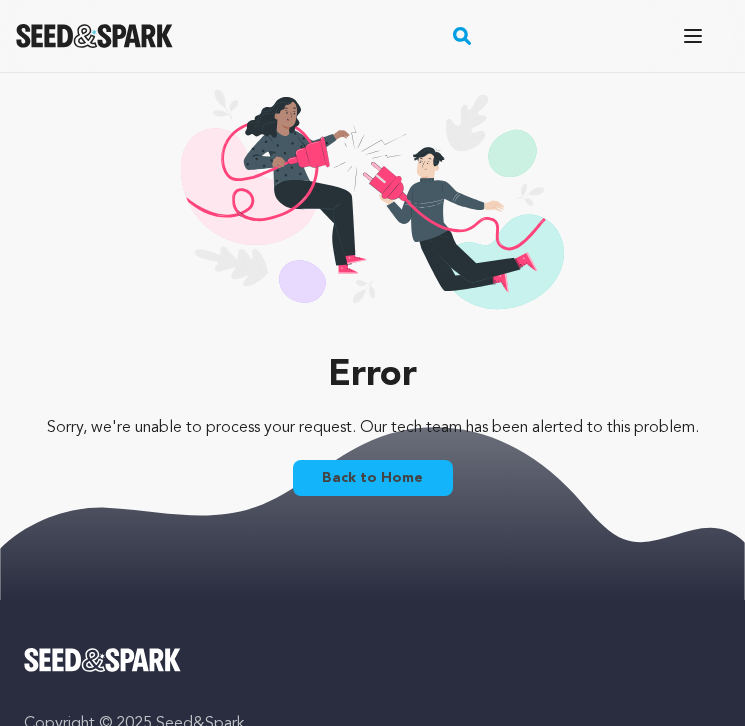 scroll, scrollTop: 0, scrollLeft: 0, axis: both 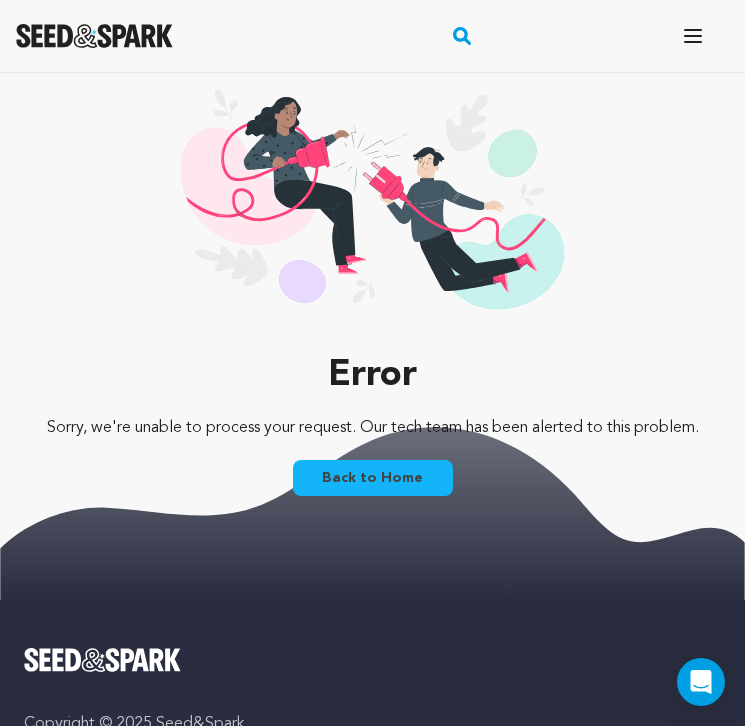 click at bounding box center [94, 36] 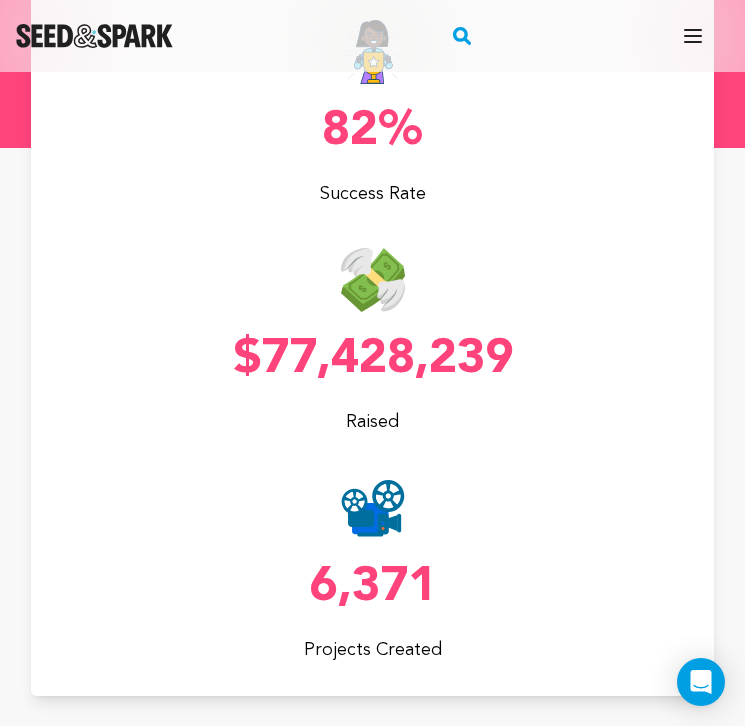 scroll, scrollTop: 419, scrollLeft: 0, axis: vertical 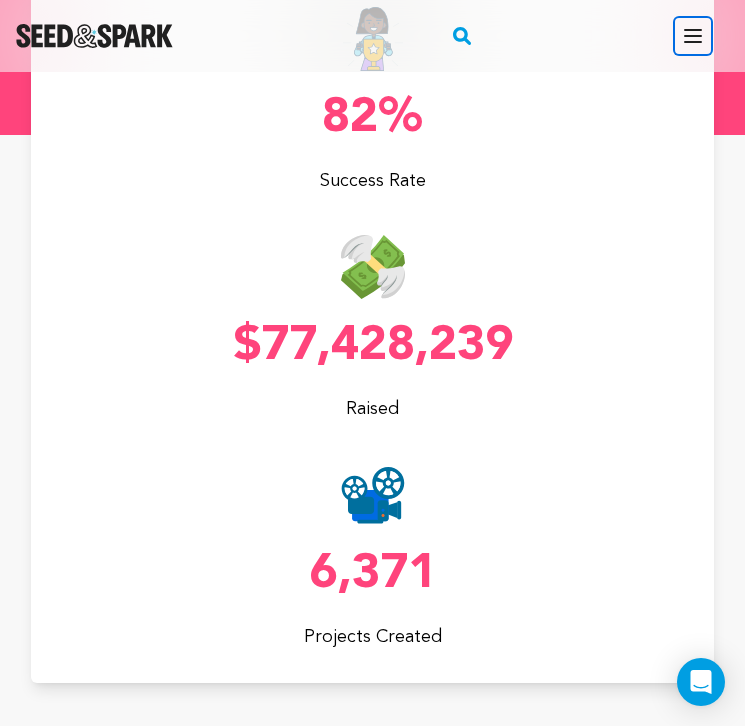 click on "Open main menu" at bounding box center (693, 36) 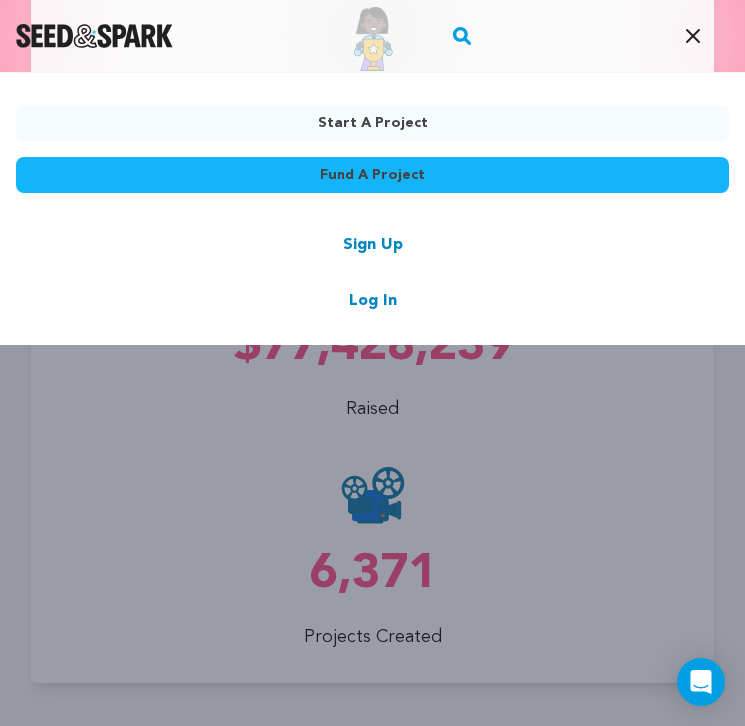 click on "Sign Up
Log In" at bounding box center [372, 273] 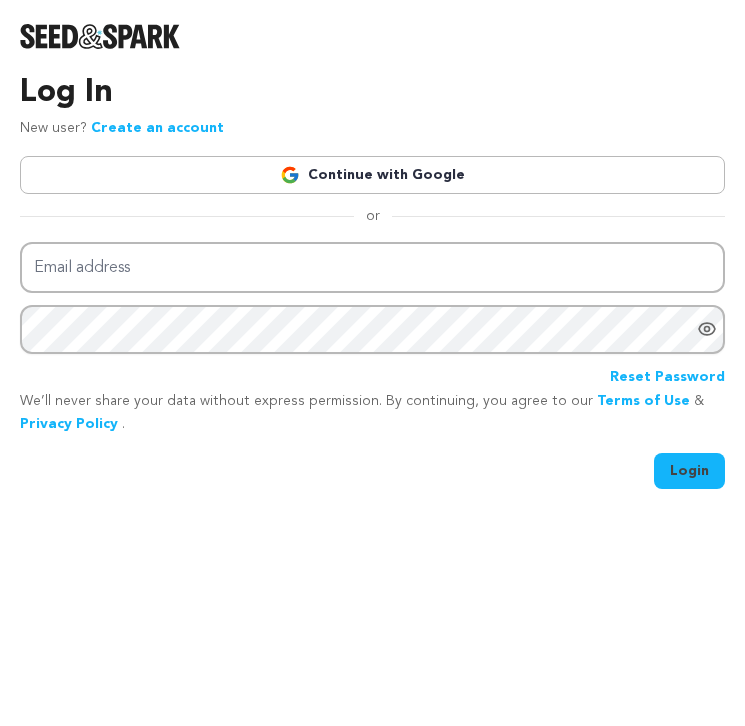 scroll, scrollTop: 0, scrollLeft: 0, axis: both 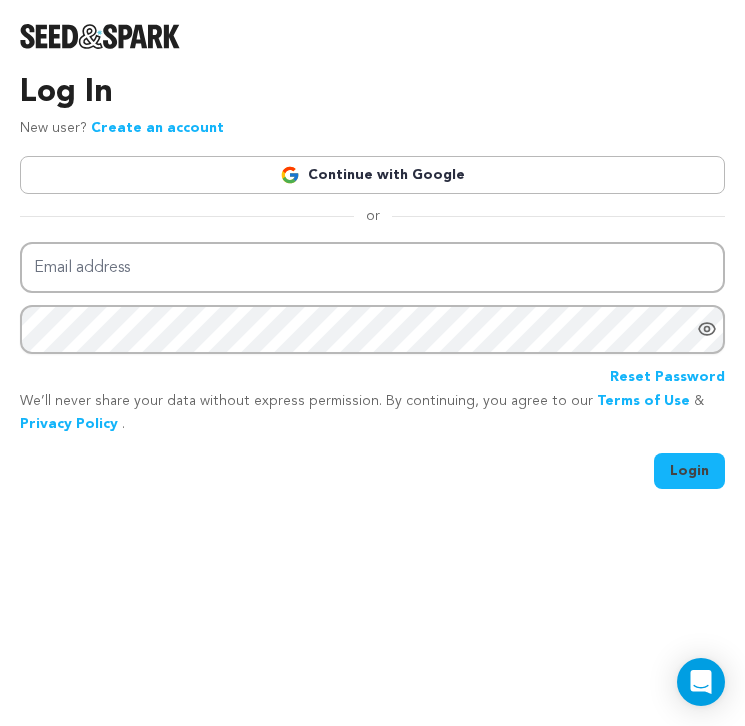 click on "Continue with Google" at bounding box center [372, 175] 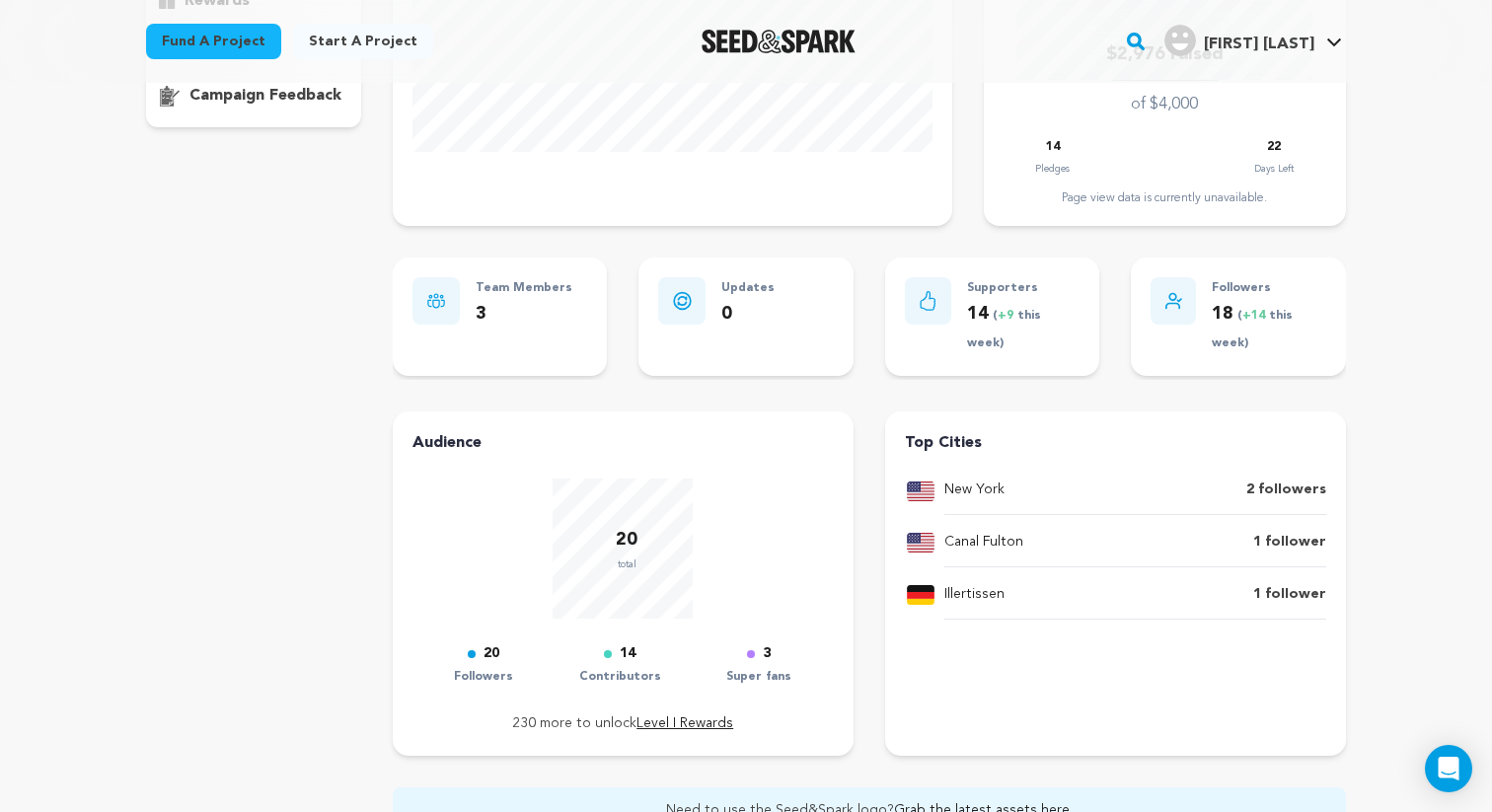scroll, scrollTop: 647, scrollLeft: 0, axis: vertical 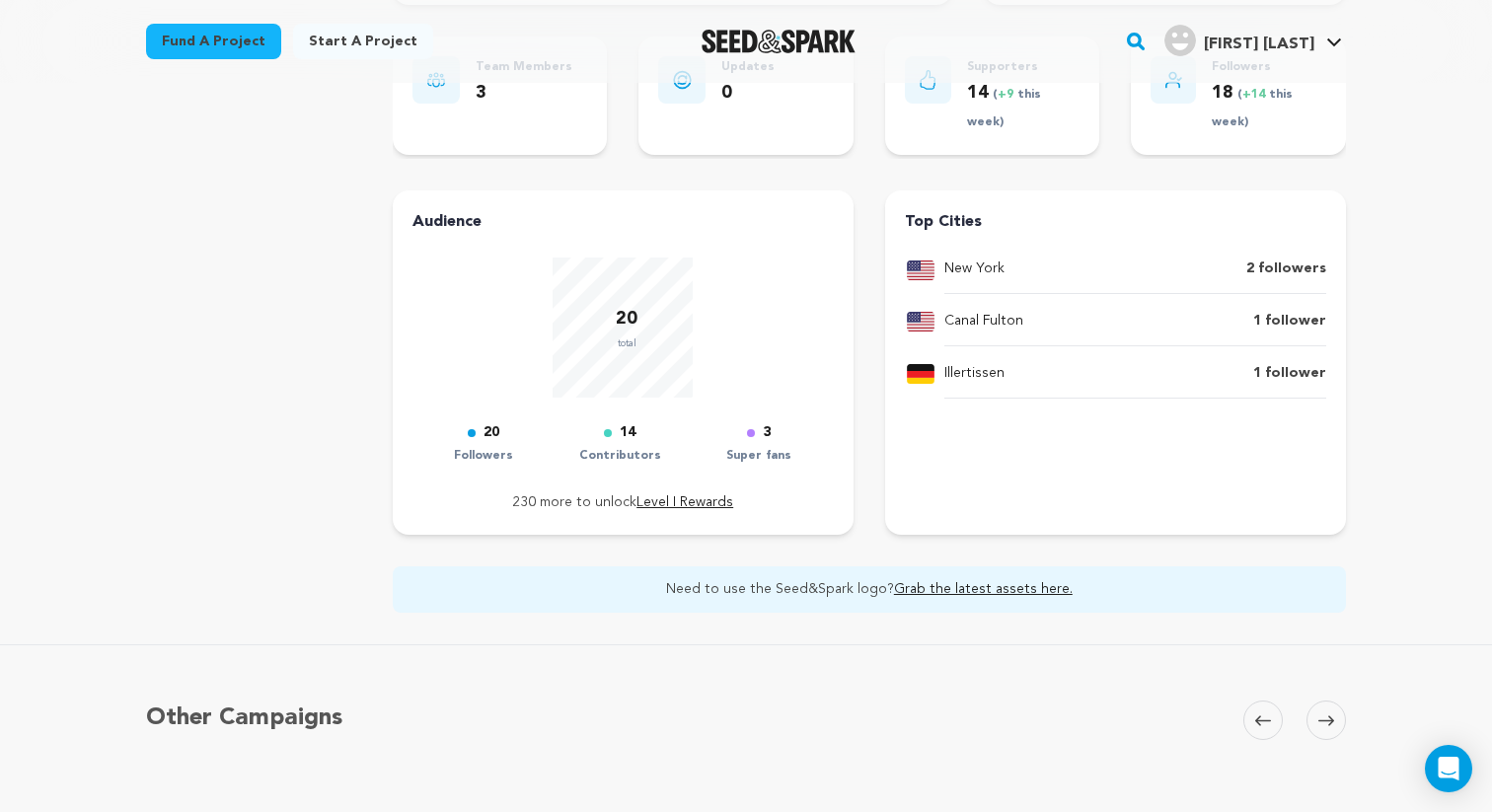 click on "Illertissen" at bounding box center [974, 374] 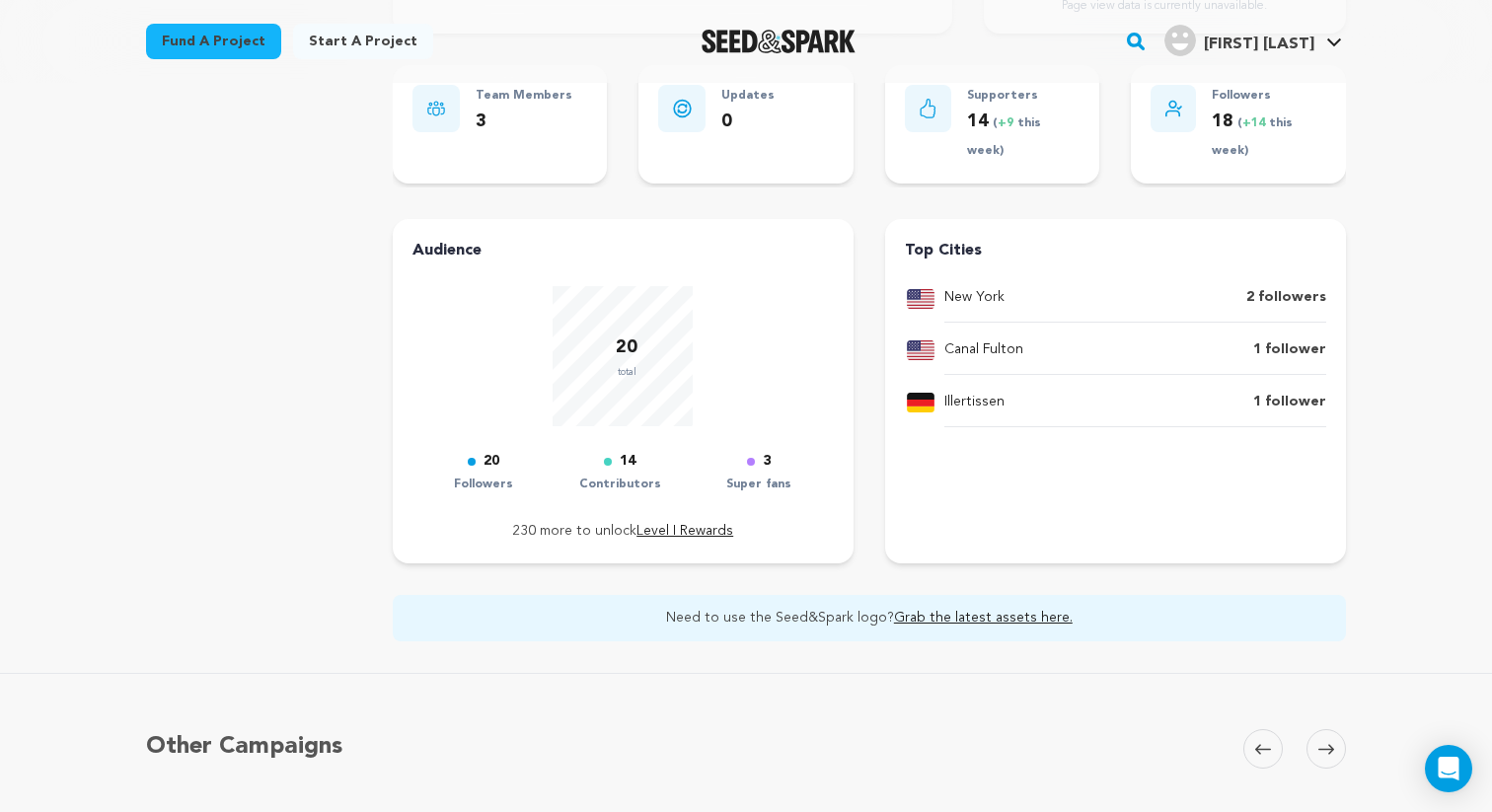 scroll, scrollTop: 613, scrollLeft: 0, axis: vertical 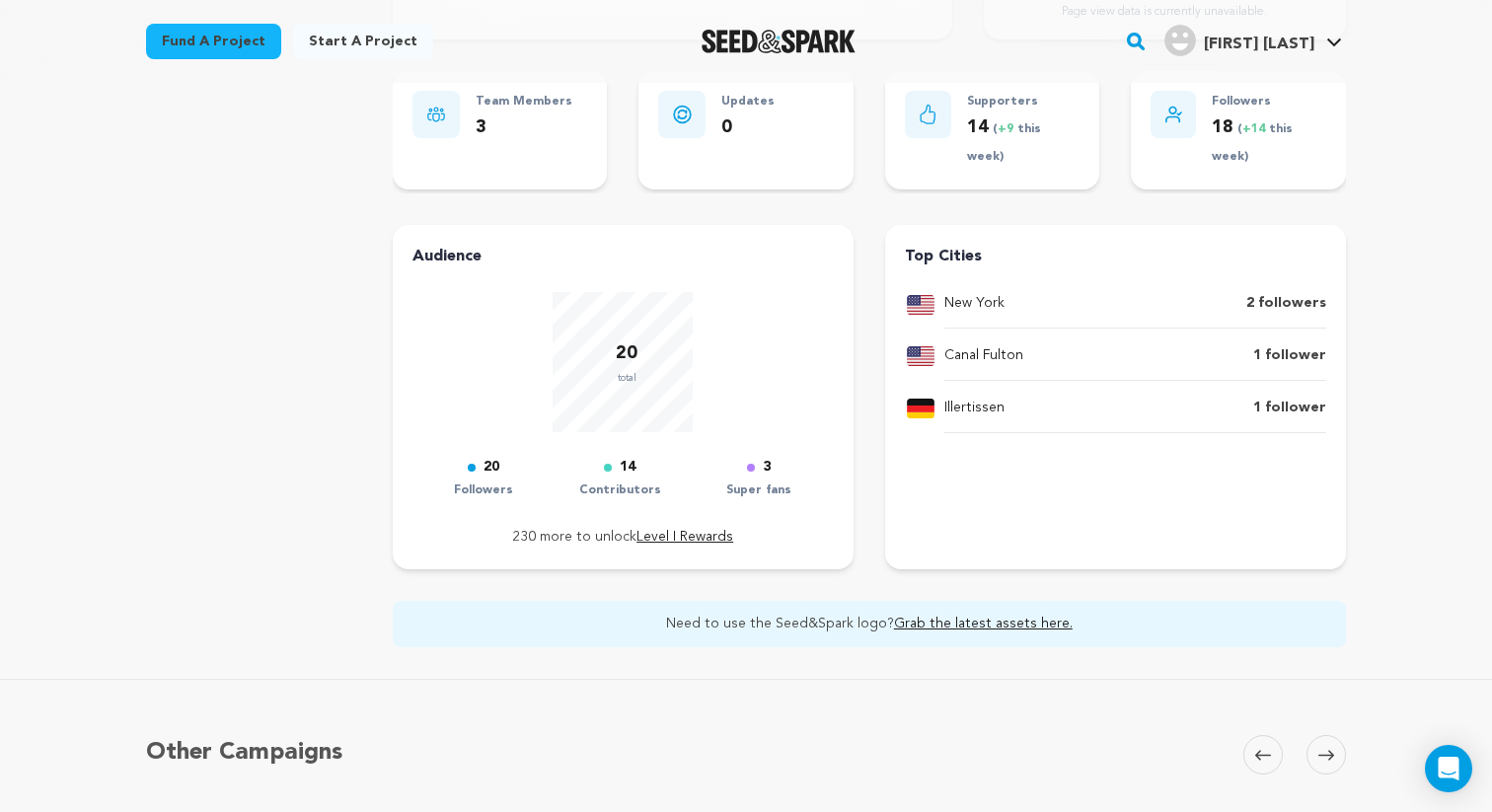 click on "Canal Fulton" at bounding box center (984, 356) 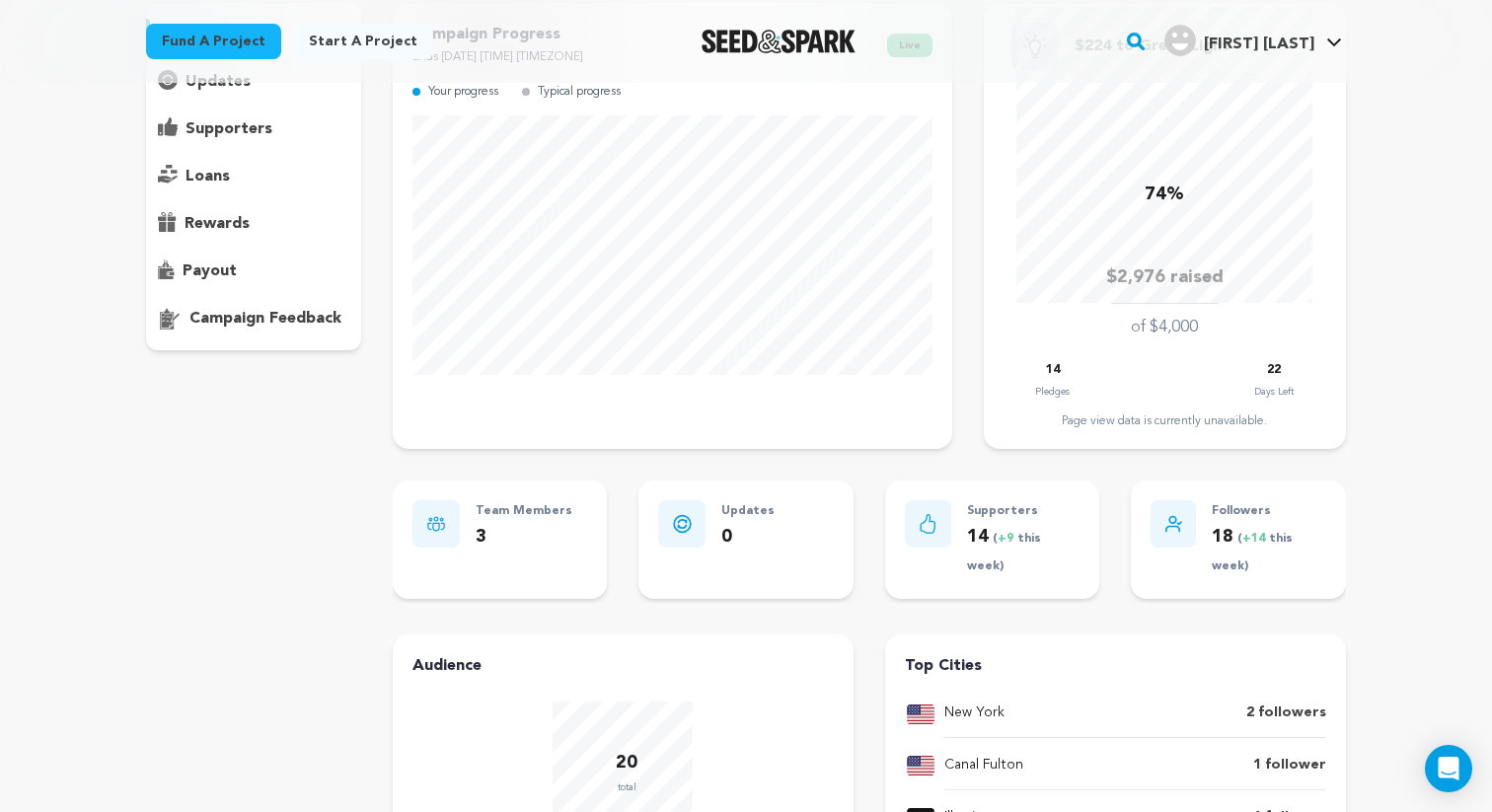 scroll, scrollTop: 0, scrollLeft: 0, axis: both 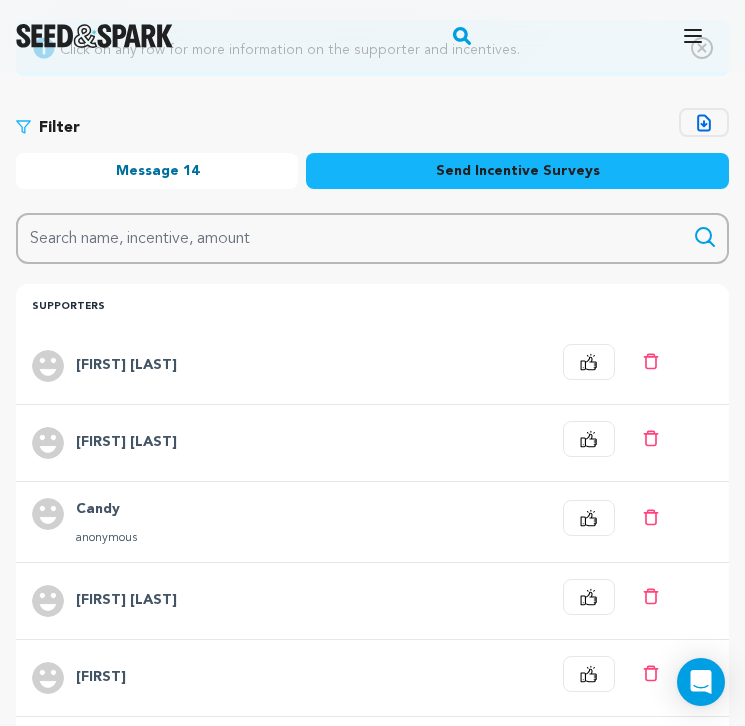 click on "Fund a project
Start a project
Search" at bounding box center [356, 36] 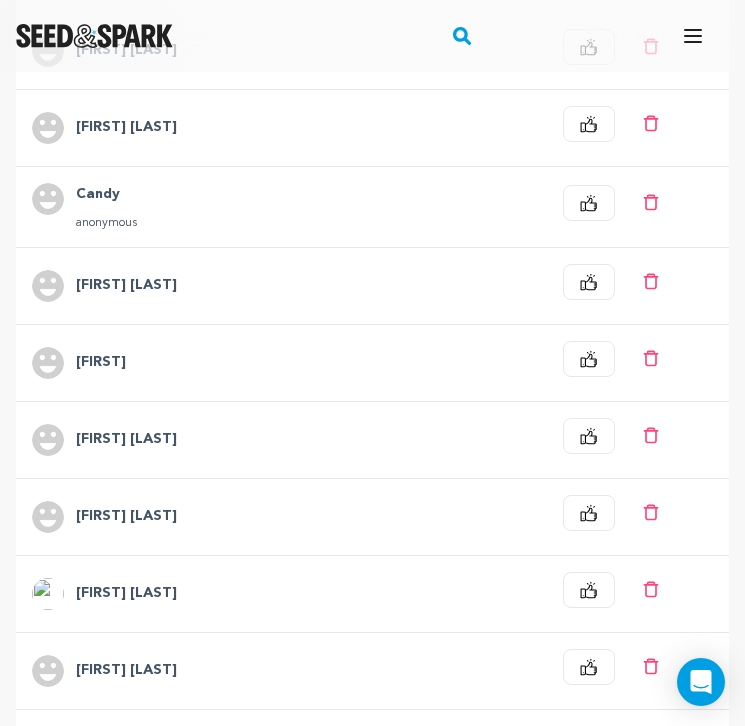 scroll, scrollTop: 0, scrollLeft: 0, axis: both 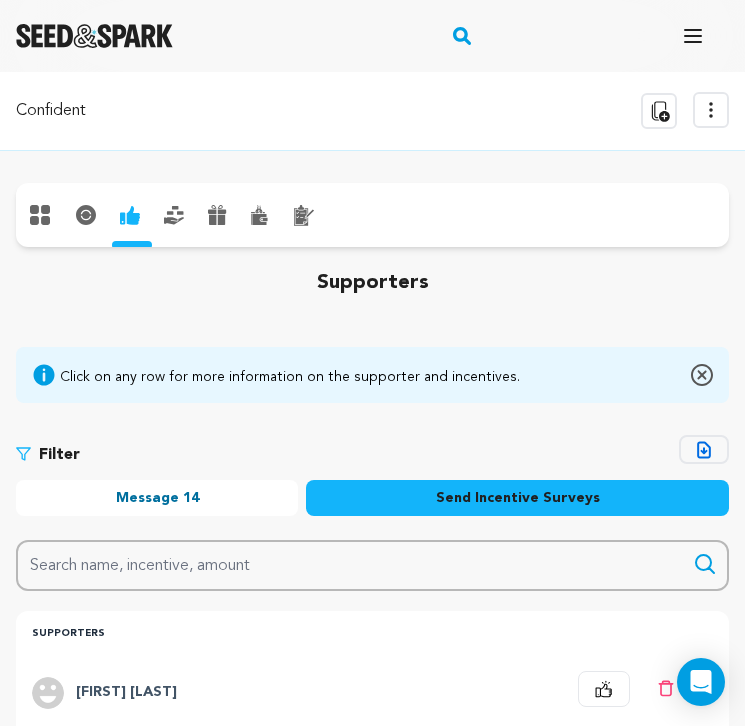 click on "overview" at bounding box center [40, 215] 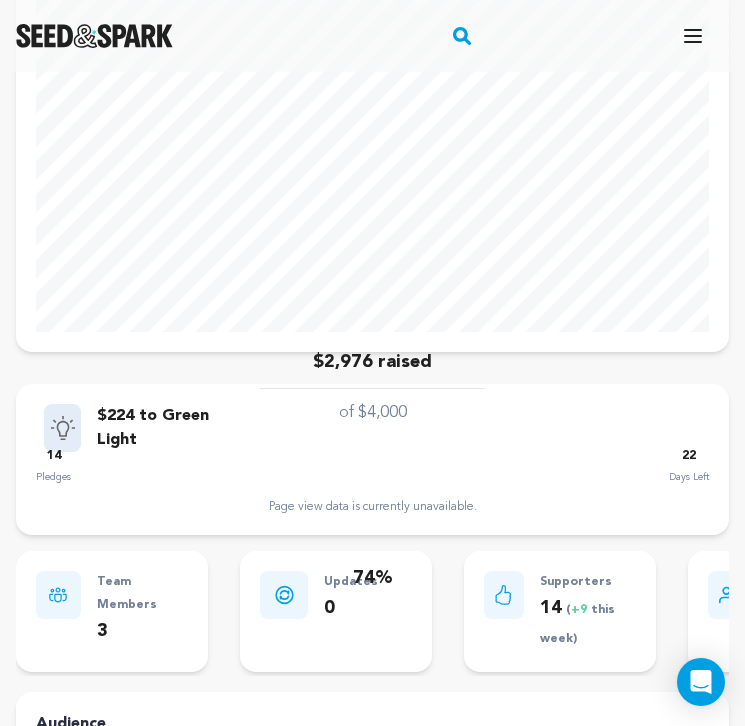 scroll, scrollTop: 459, scrollLeft: 0, axis: vertical 